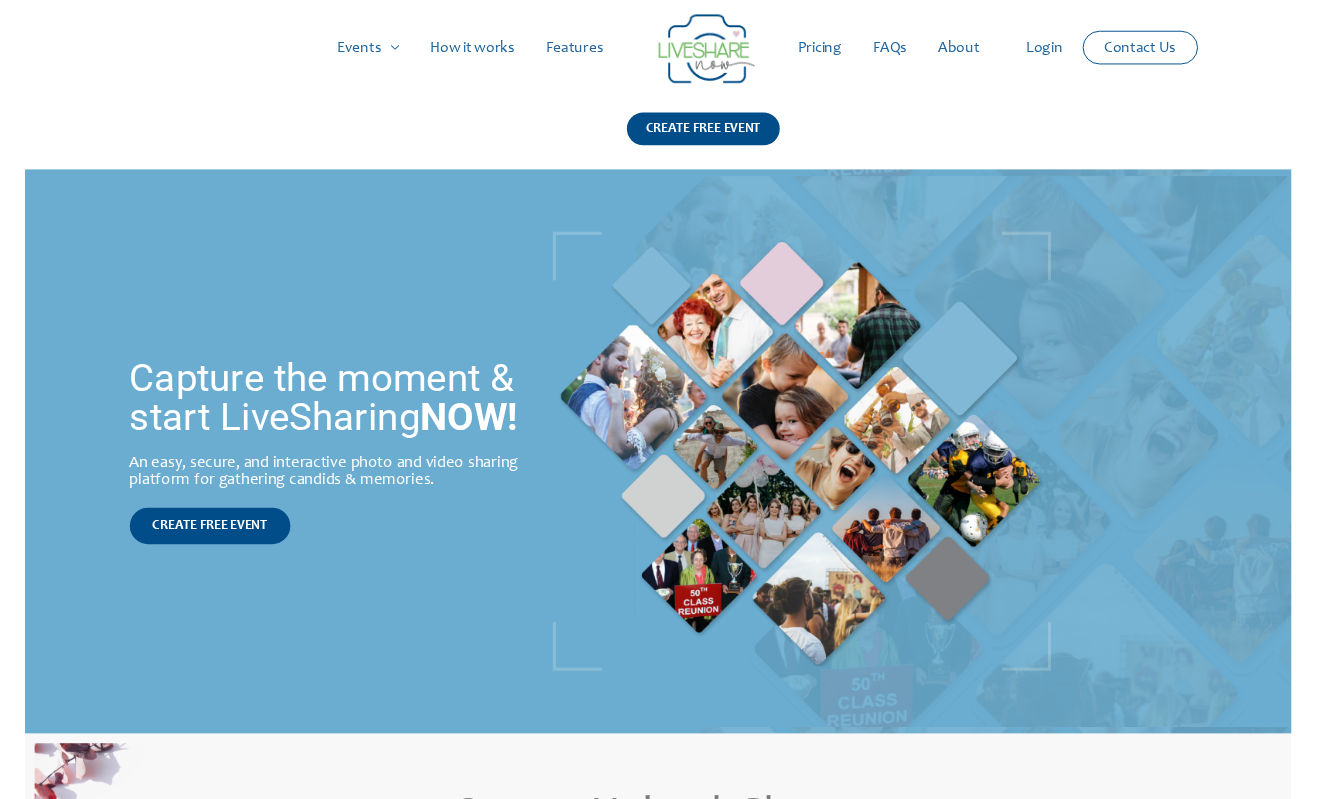 scroll, scrollTop: 0, scrollLeft: 0, axis: both 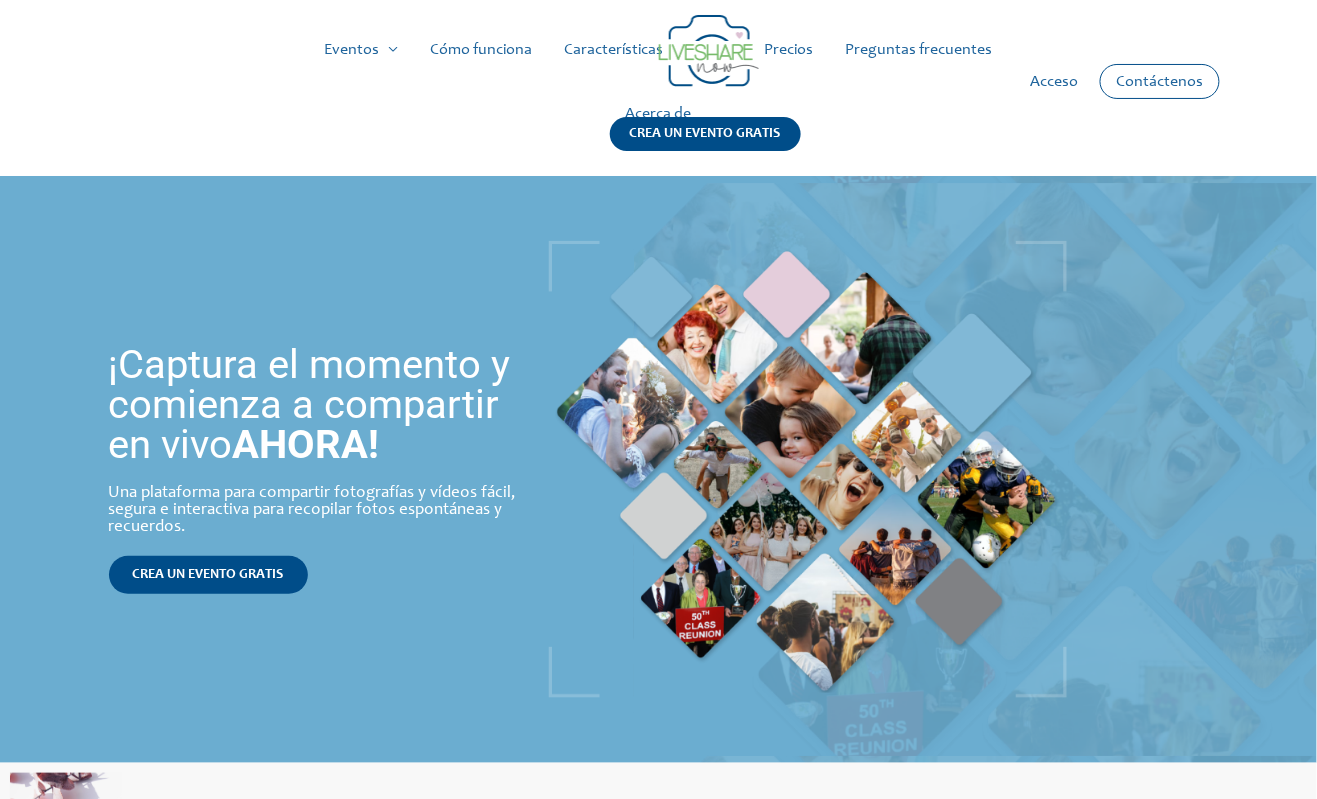 click on "Precios" at bounding box center [789, 50] 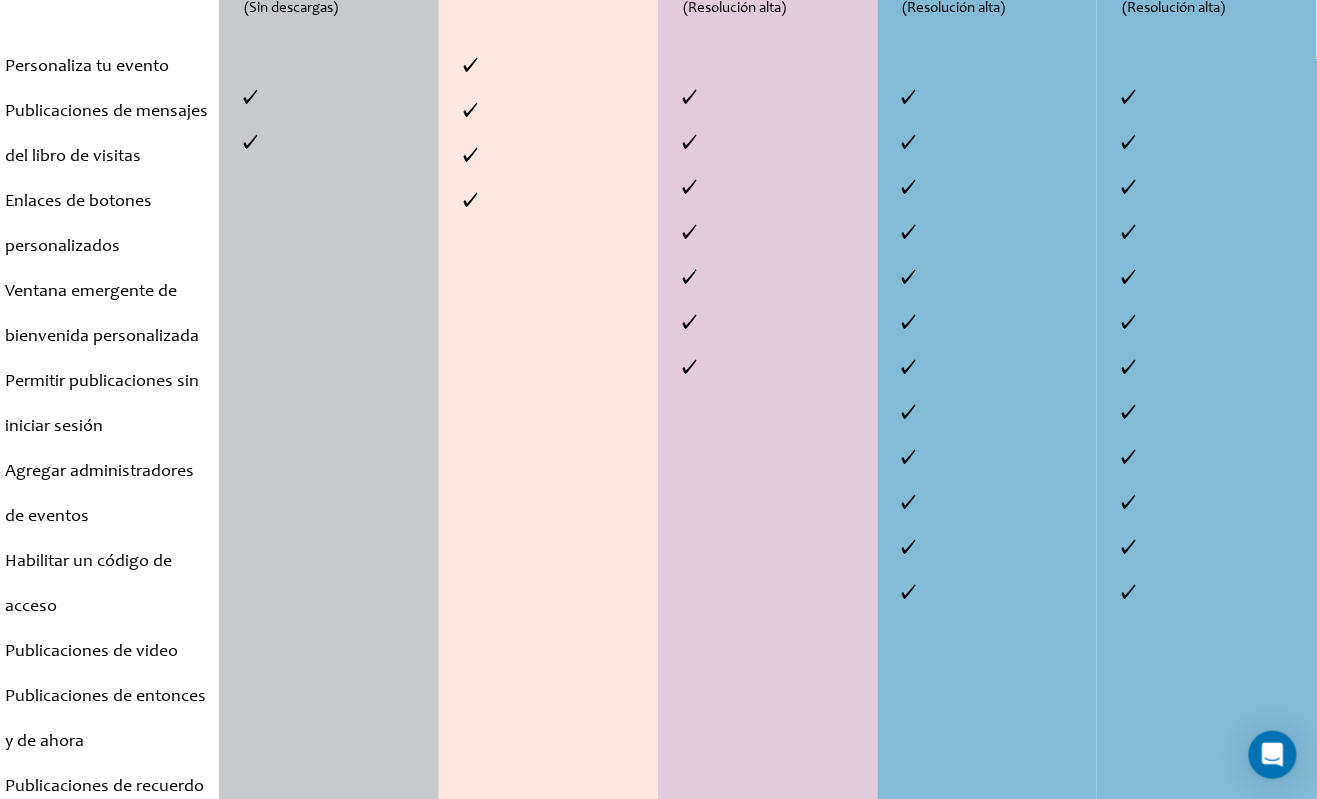 scroll, scrollTop: 937, scrollLeft: 0, axis: vertical 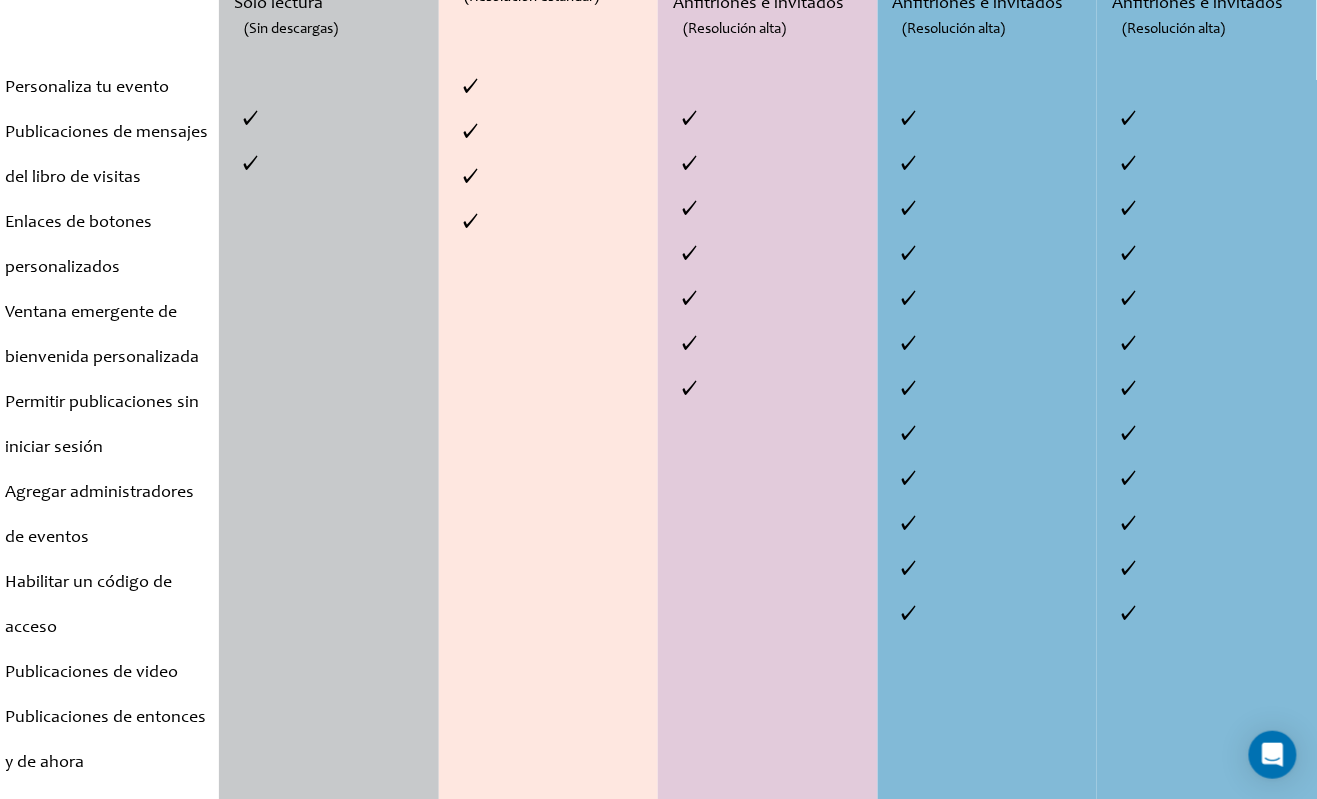 click on "Enlaces de botones personalizados" at bounding box center [78, 246] 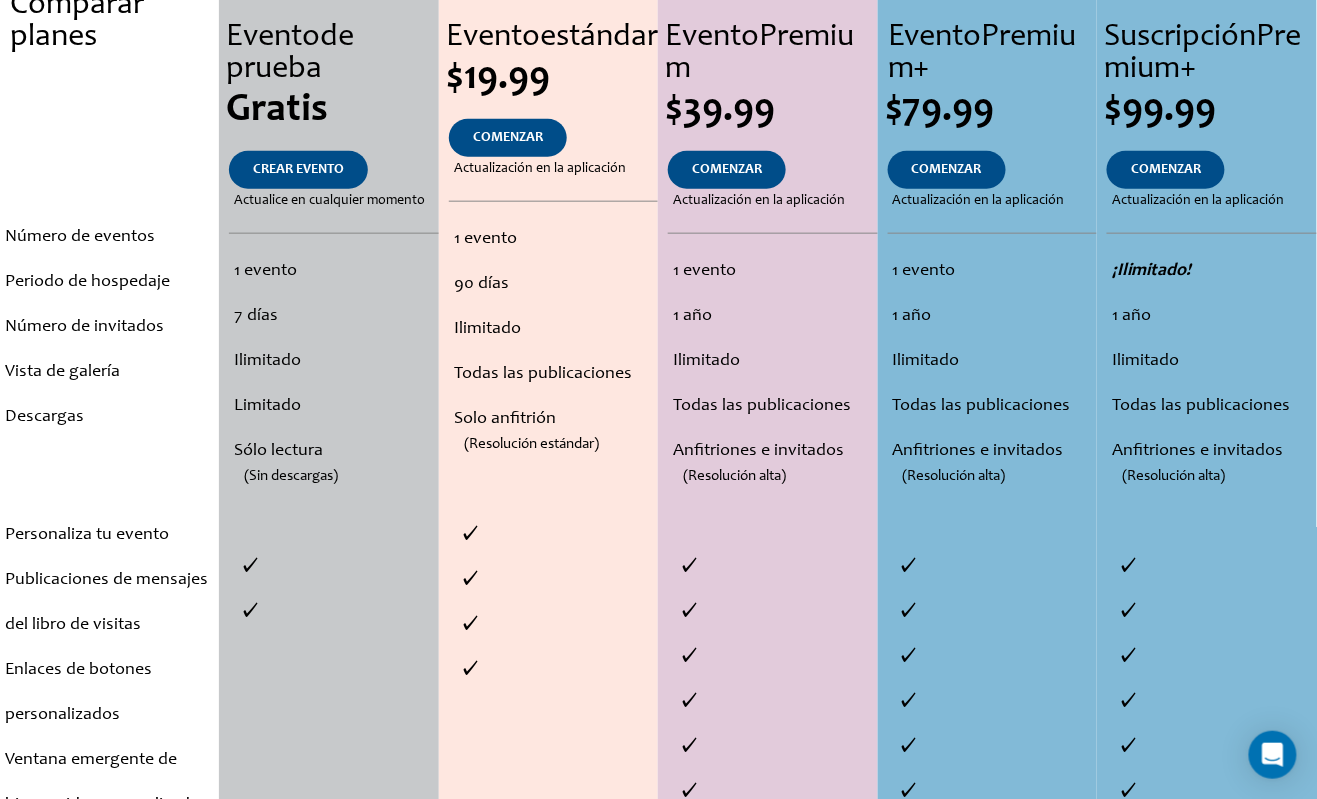 scroll, scrollTop: 493, scrollLeft: 0, axis: vertical 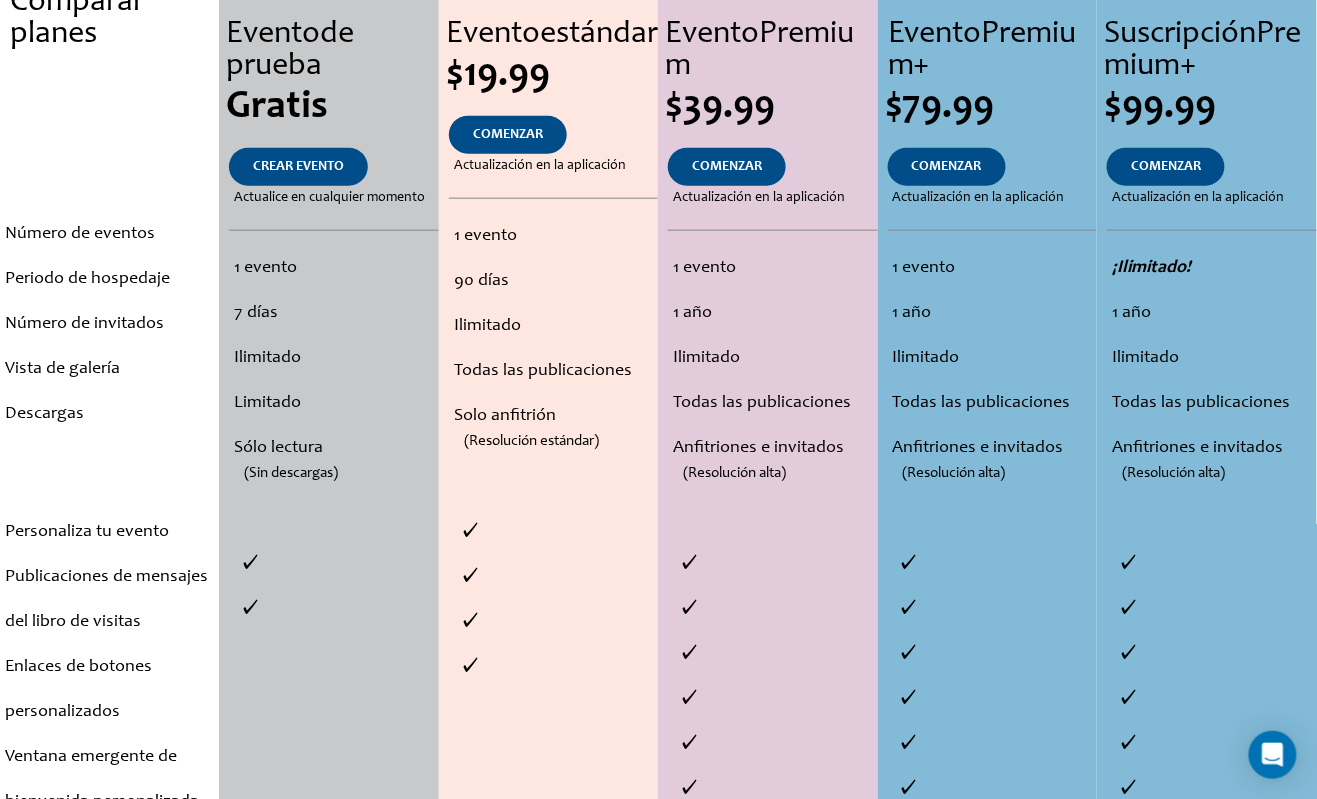 click on "1 evento 7 días Ilimitado Limitado Sólo lectura (Sin descargas)" at bounding box center [328, 394] 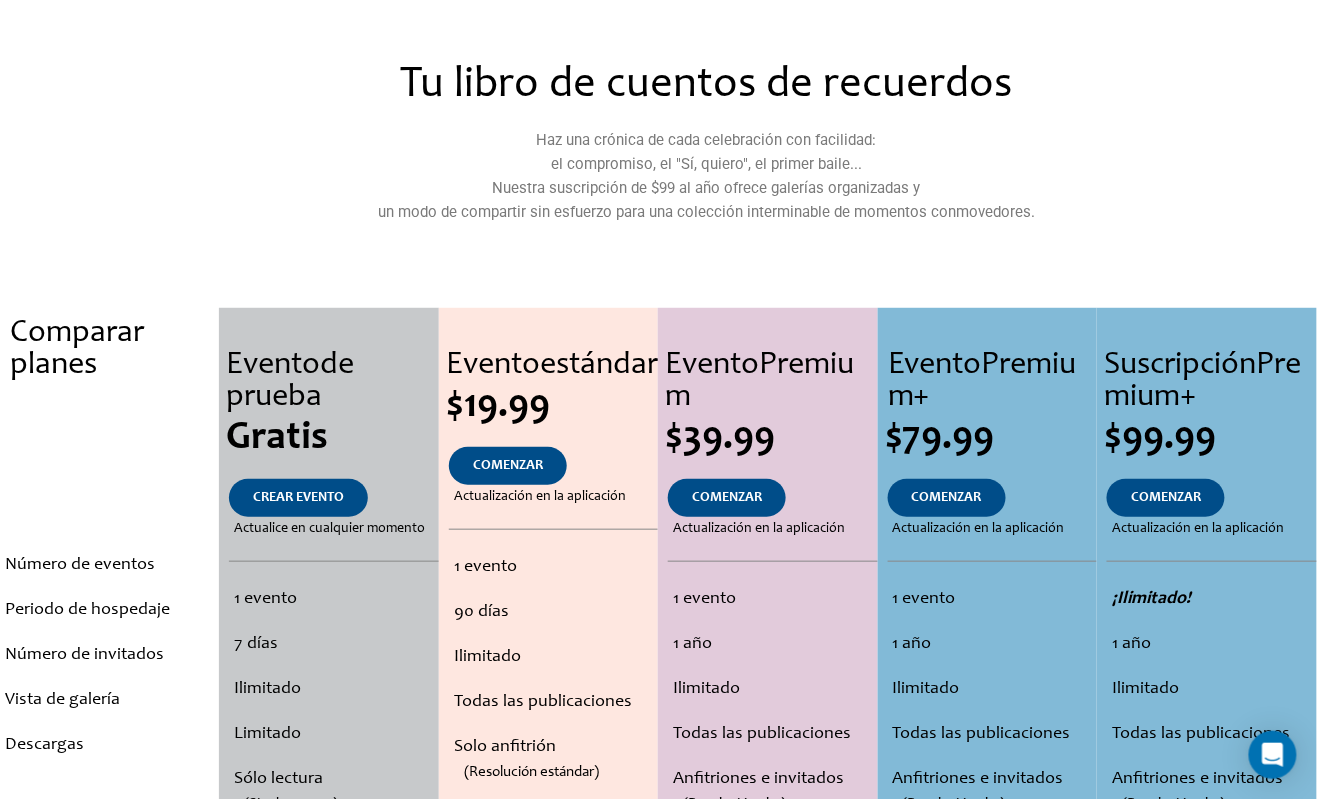 scroll, scrollTop: 164, scrollLeft: 0, axis: vertical 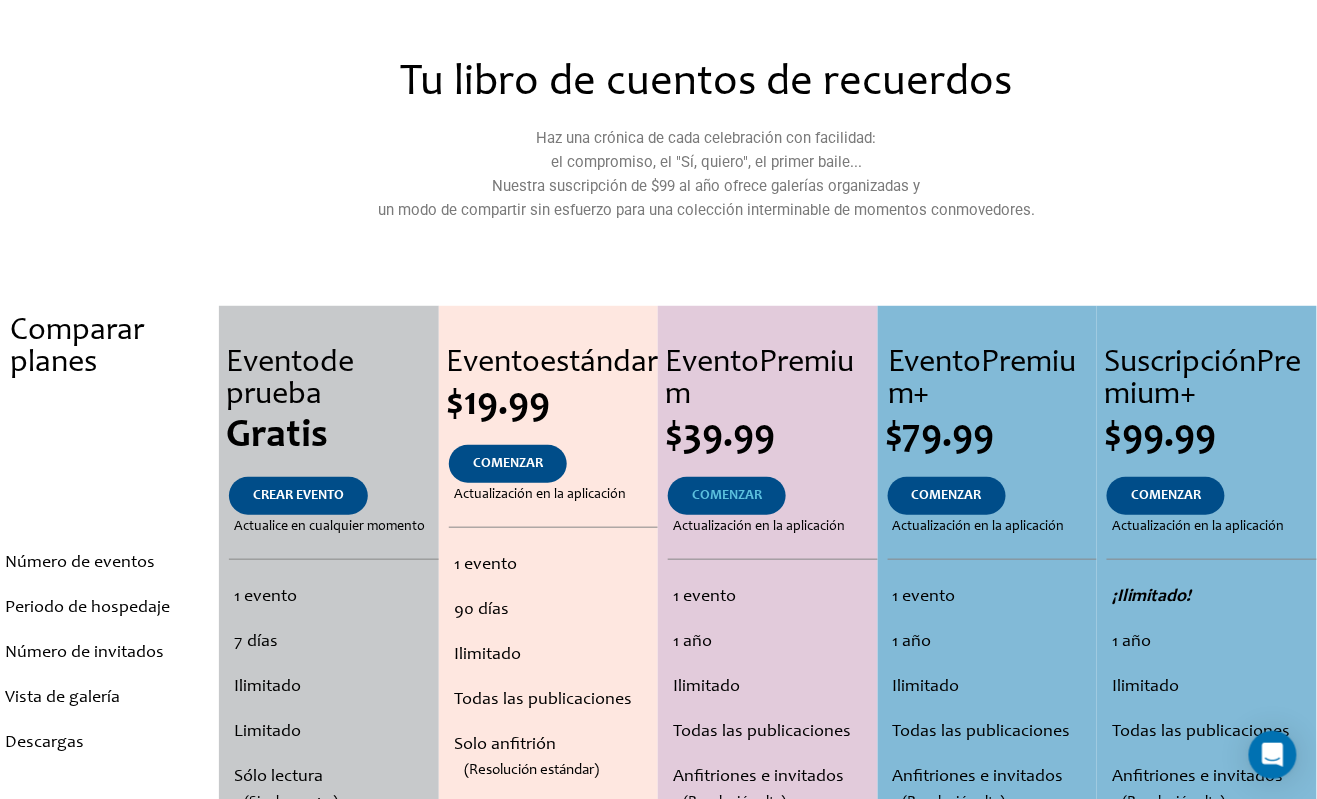click on "COMENZAR" at bounding box center (727, 496) 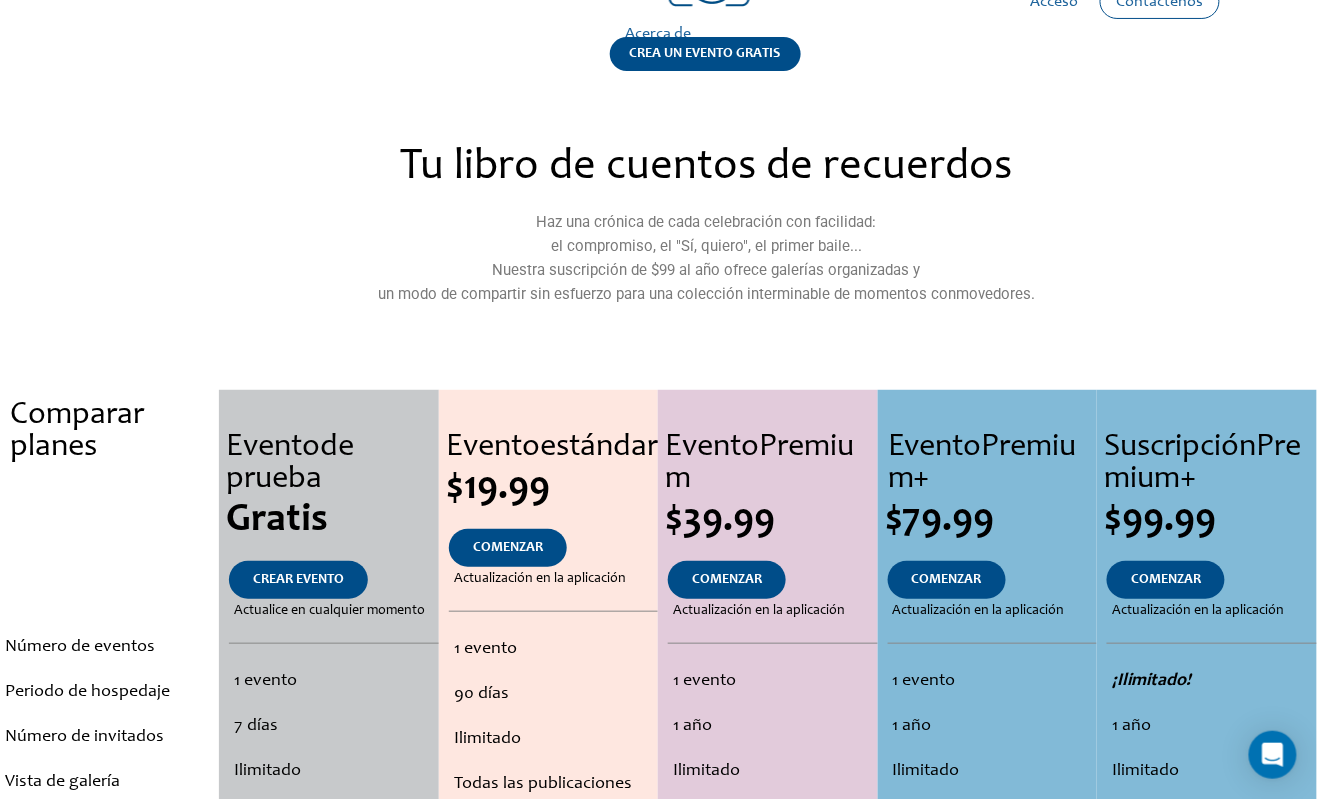 scroll, scrollTop: 0, scrollLeft: 0, axis: both 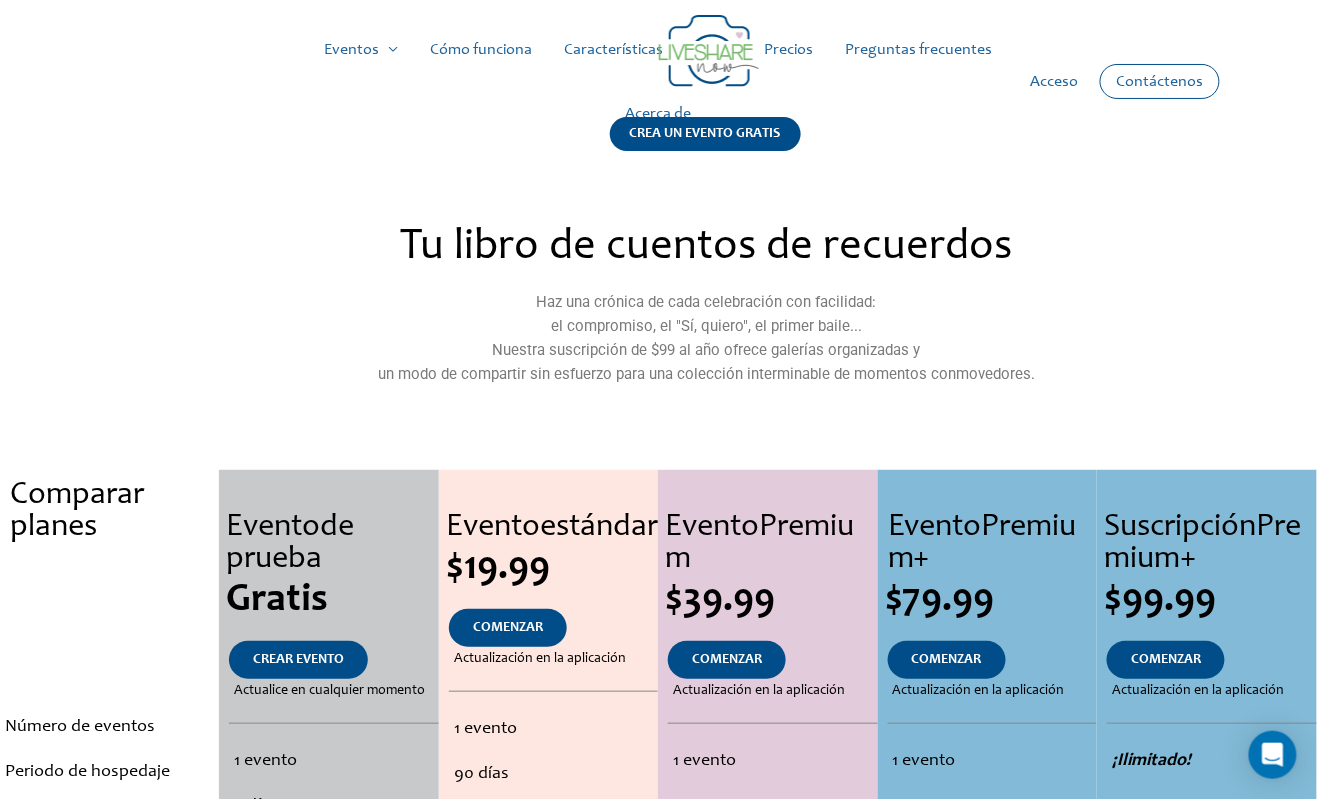 click on "Cómo funciona" at bounding box center (482, 50) 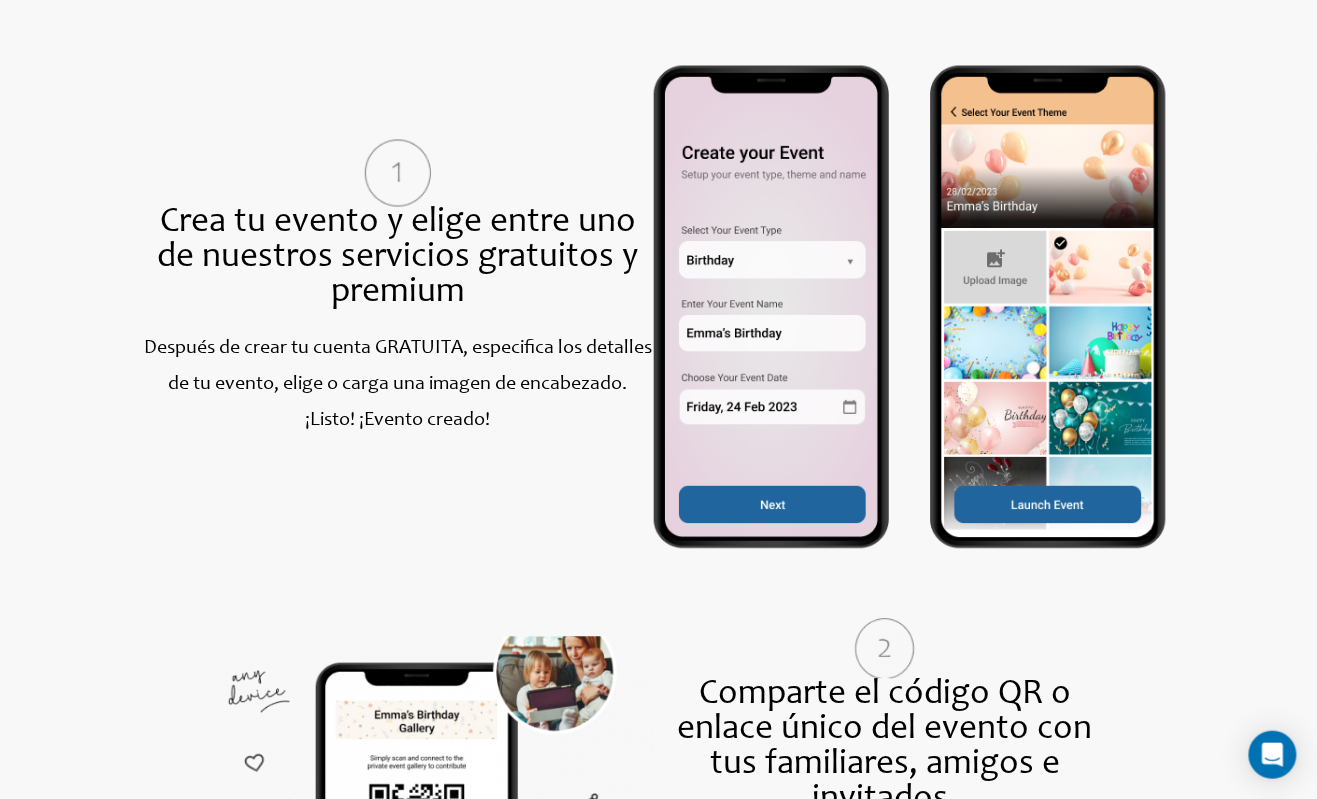 scroll, scrollTop: 0, scrollLeft: 0, axis: both 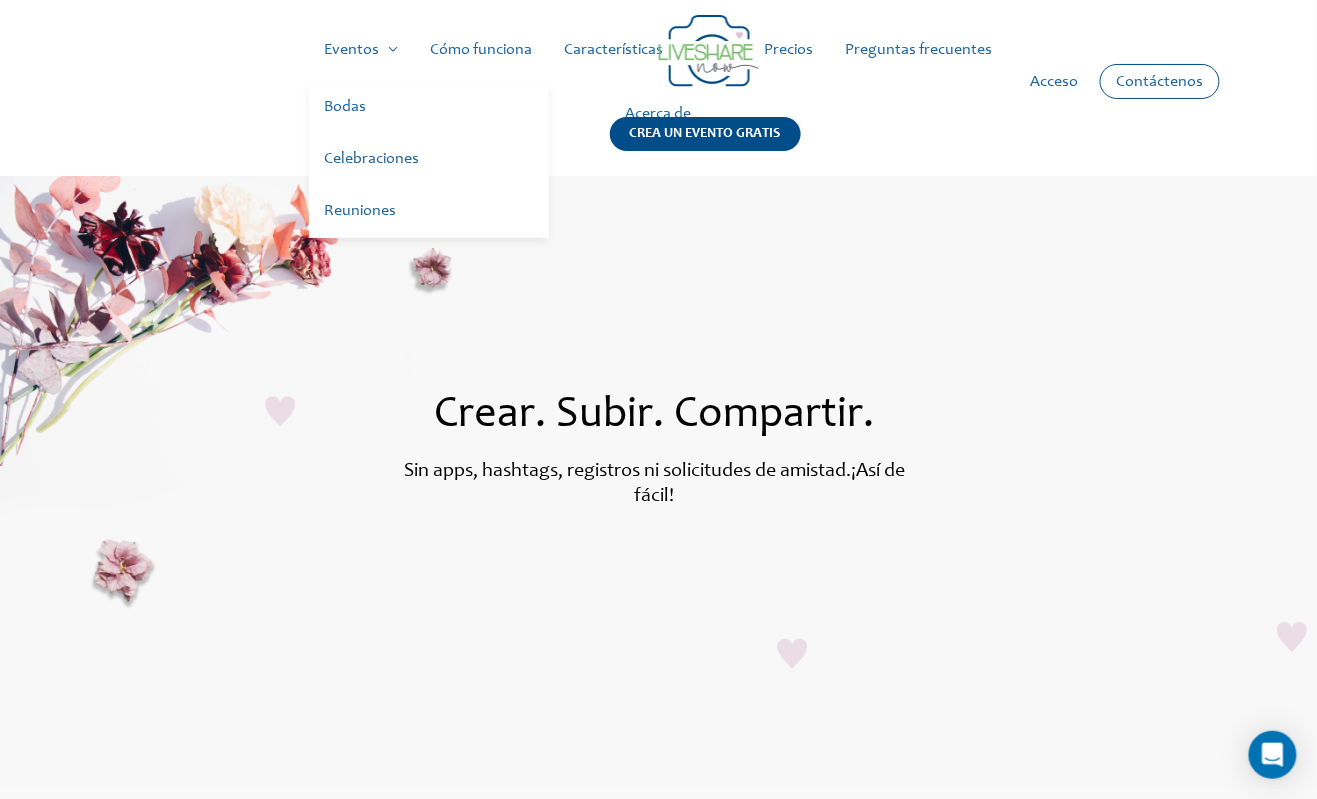 click on "Eventos" at bounding box center [352, 50] 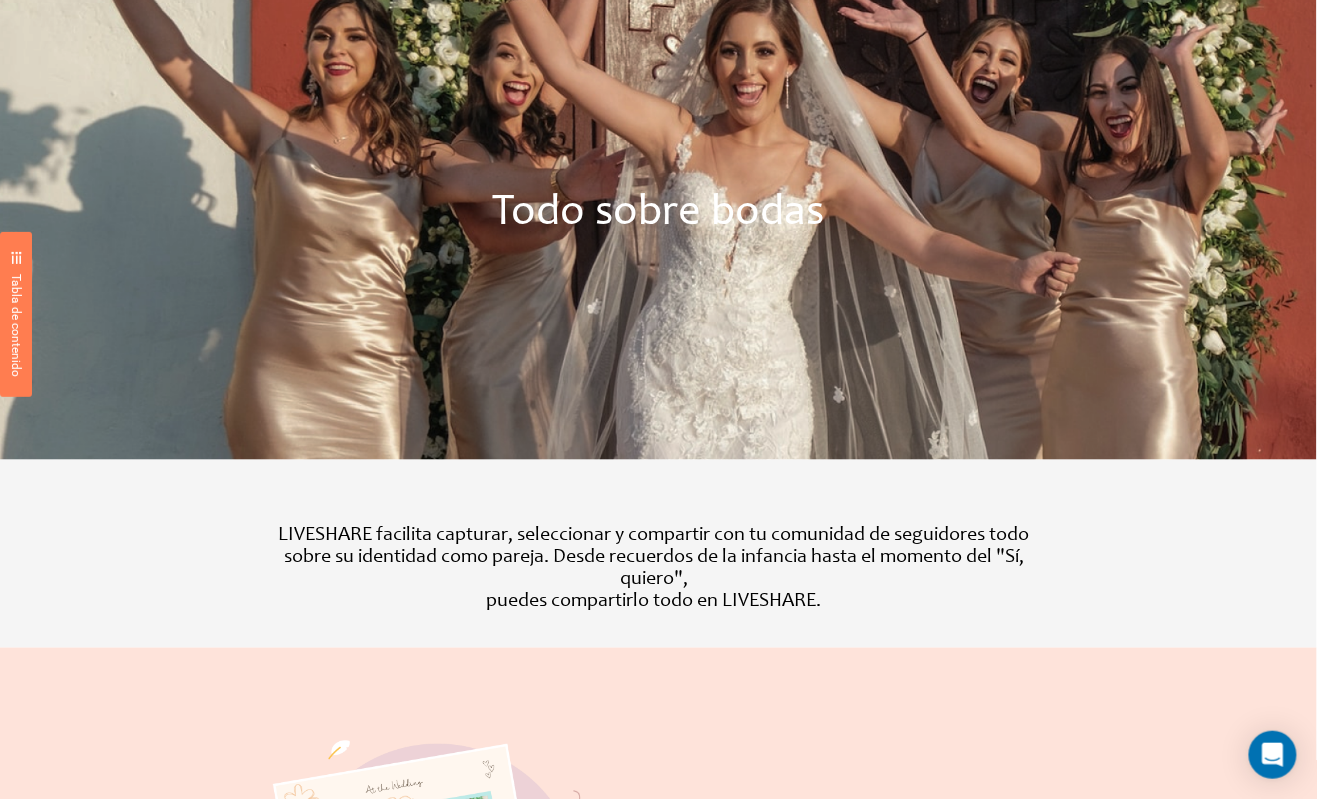 scroll, scrollTop: 0, scrollLeft: 0, axis: both 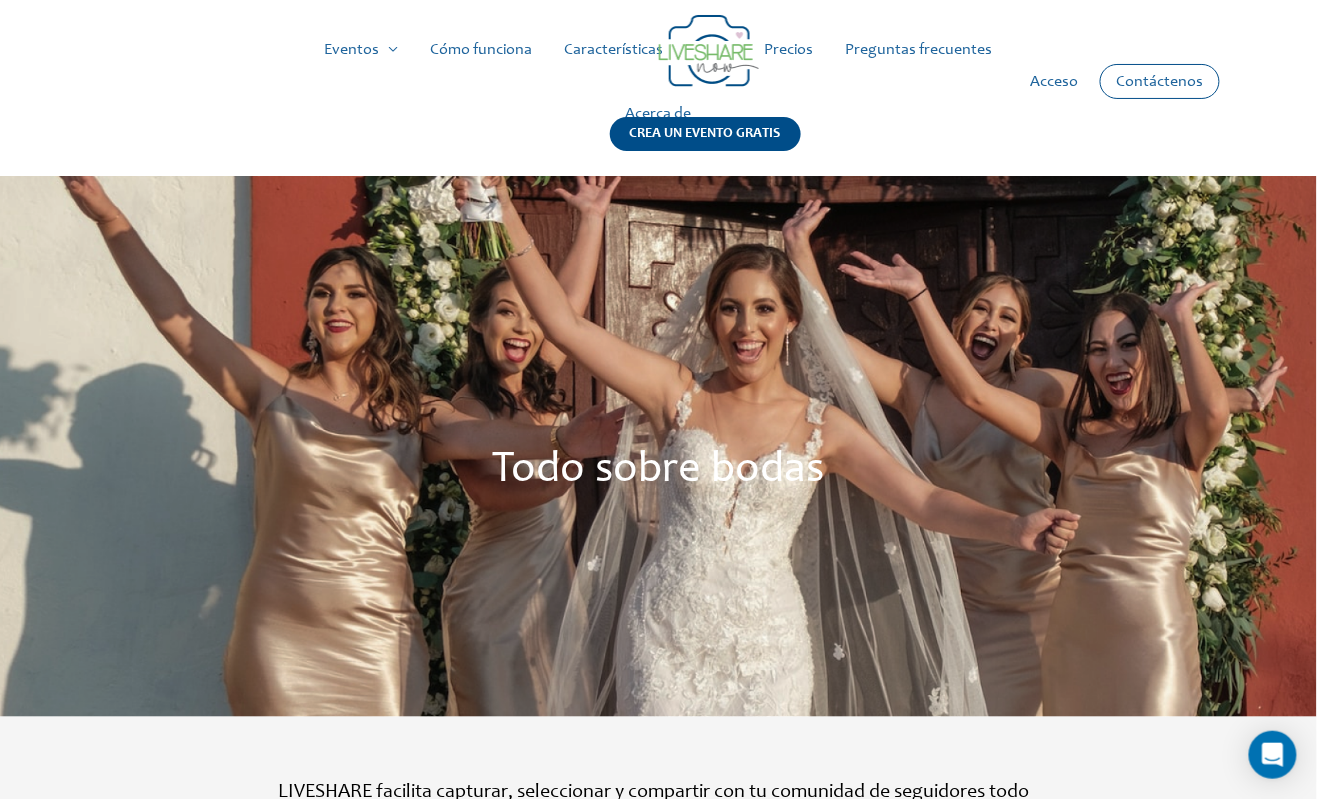 click on "Características" at bounding box center (614, 50) 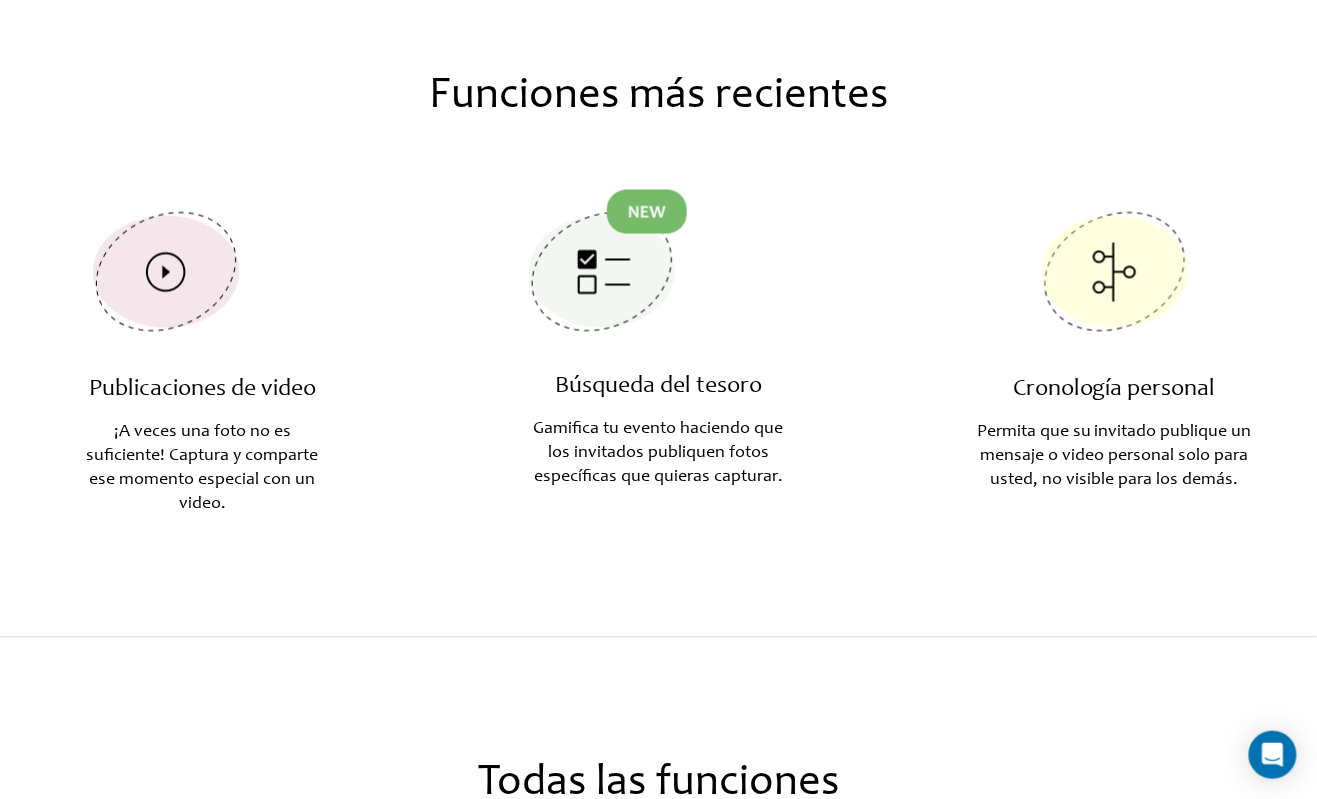 scroll, scrollTop: 0, scrollLeft: 0, axis: both 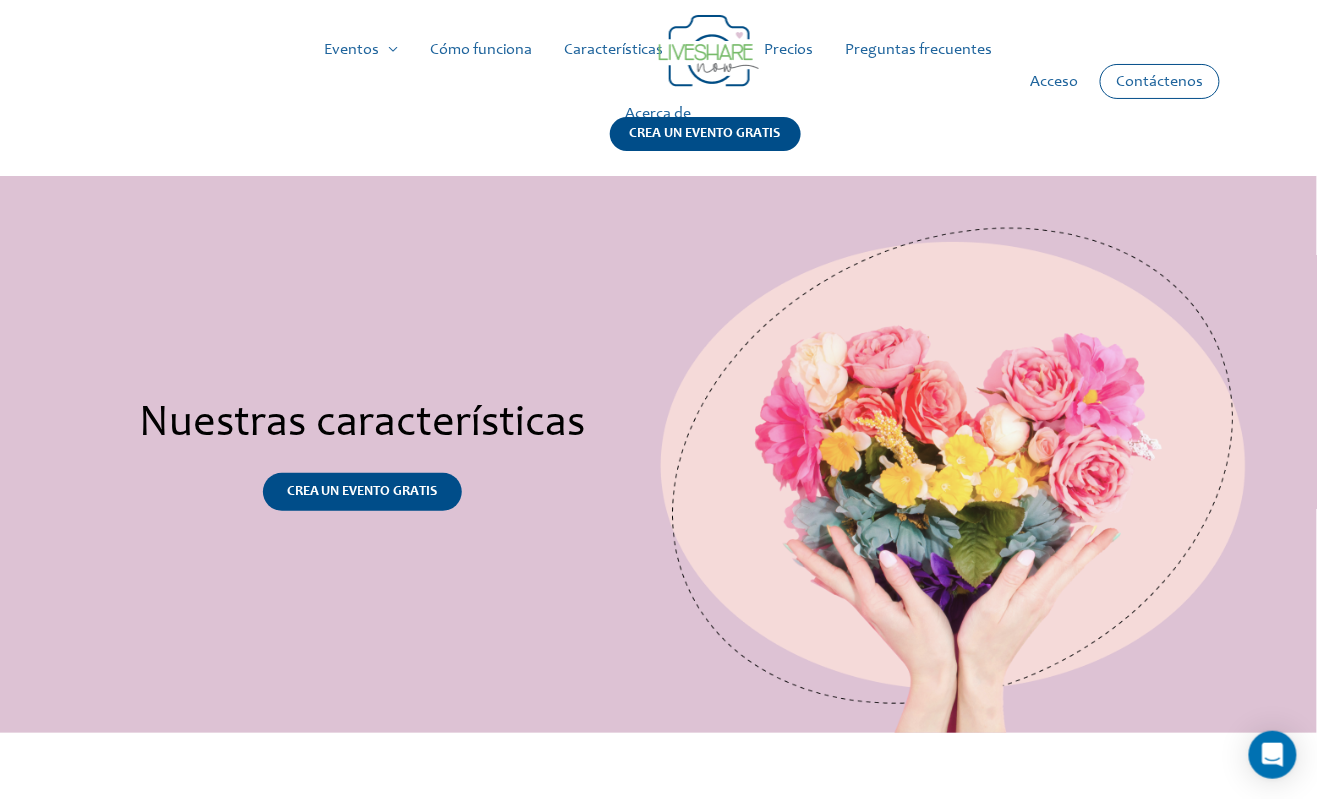 click on "Preguntas frecuentes" at bounding box center (919, 50) 